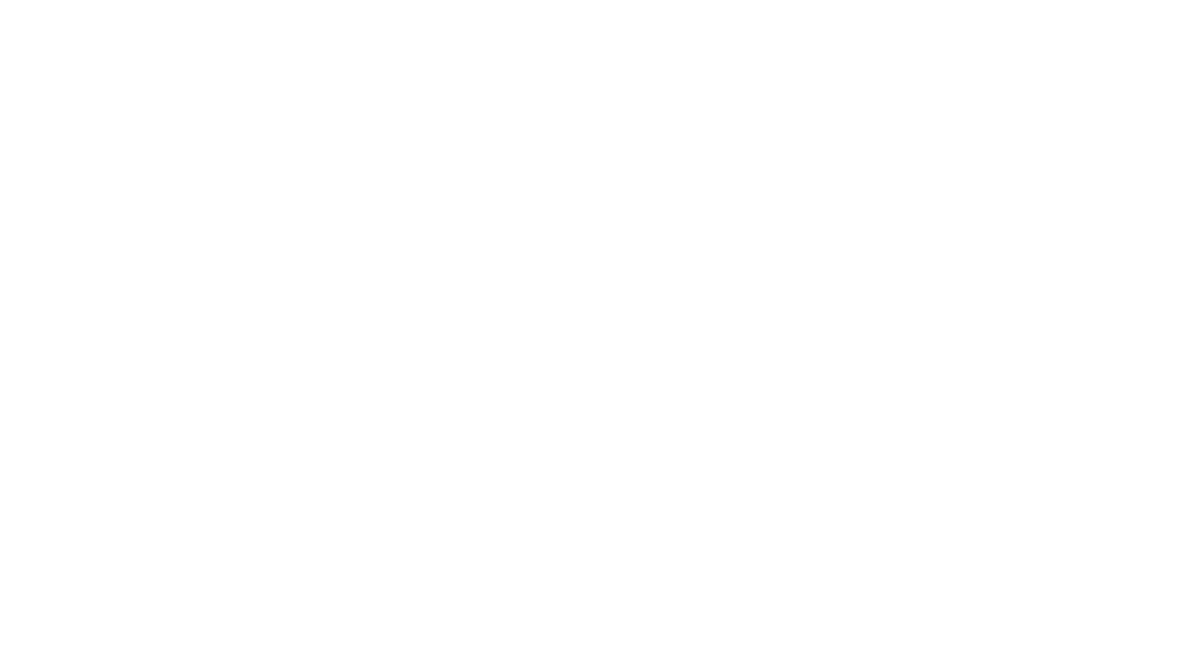 scroll, scrollTop: 0, scrollLeft: 0, axis: both 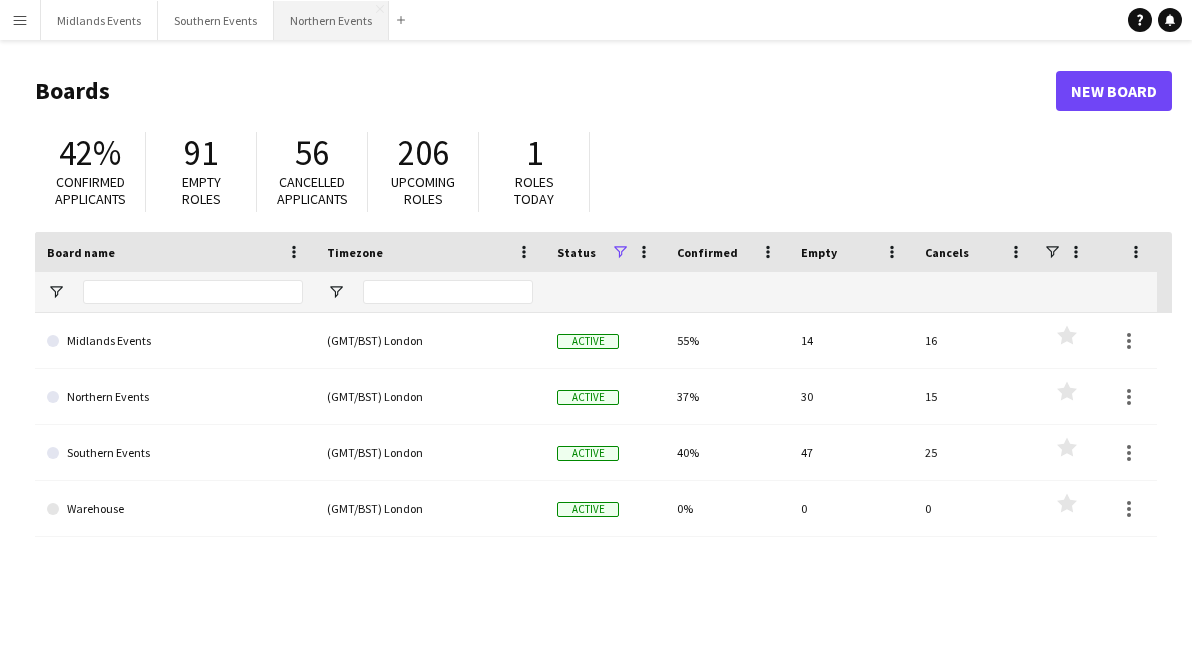 click on "Northern Events
Close" at bounding box center (331, 20) 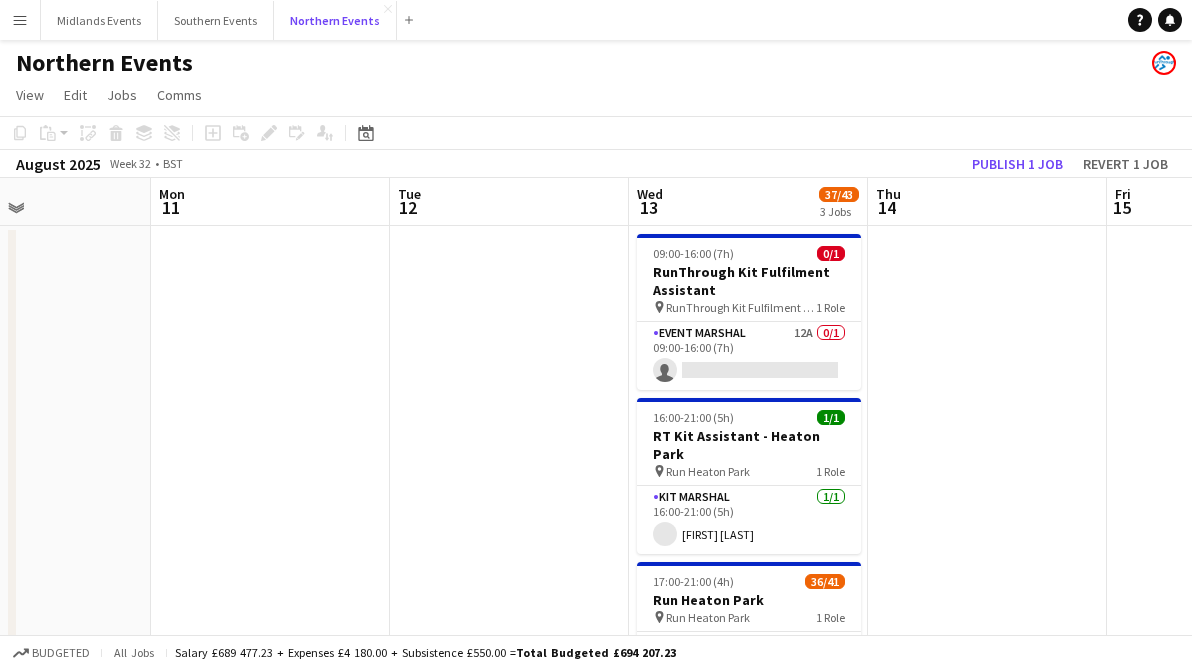 scroll, scrollTop: 0, scrollLeft: 580, axis: horizontal 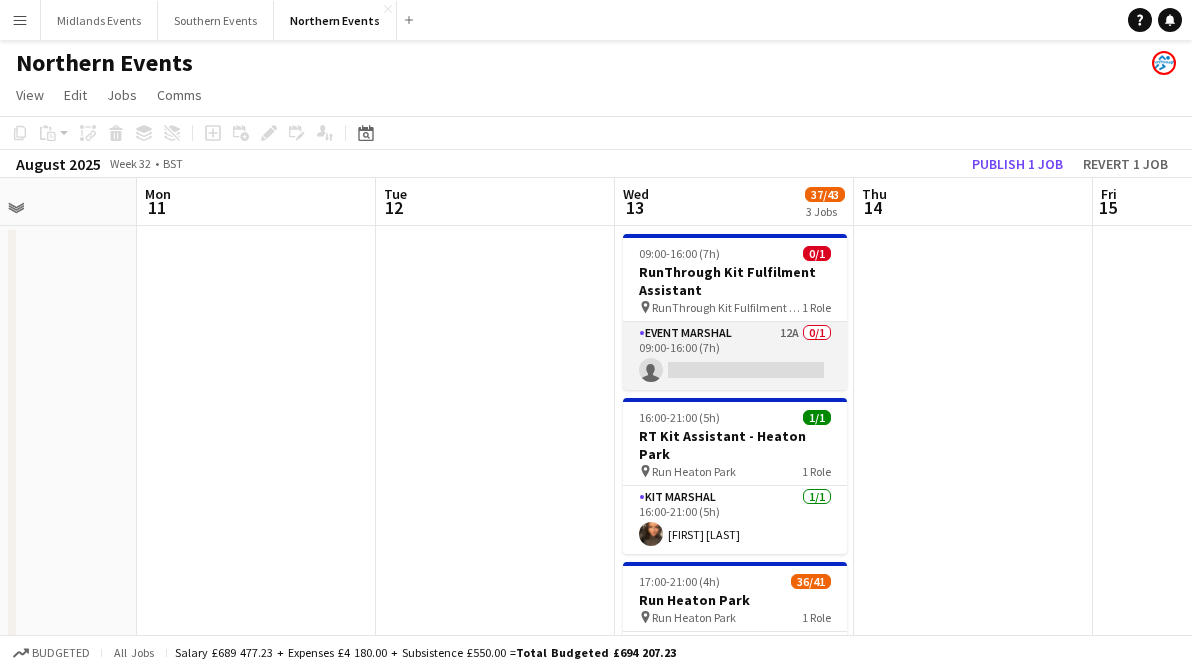 click on "Event Marshal   12A   0/1   09:00-16:00 (7h)
single-neutral-actions" at bounding box center [735, 356] 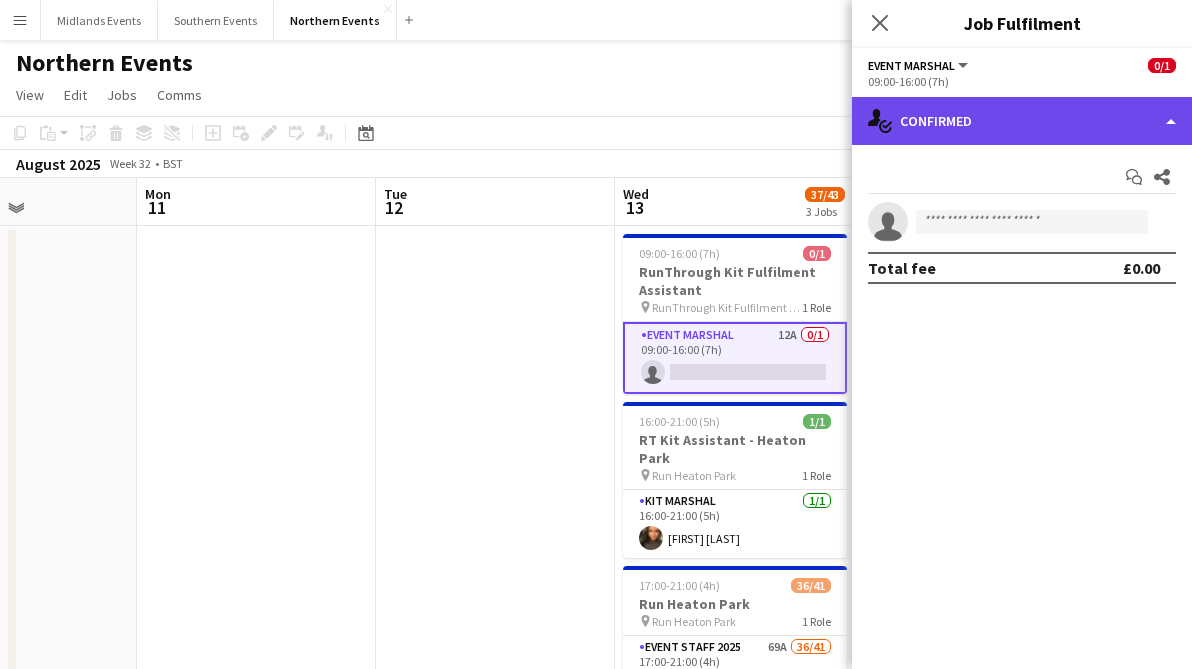 click on "single-neutral-actions-check-2
Confirmed" 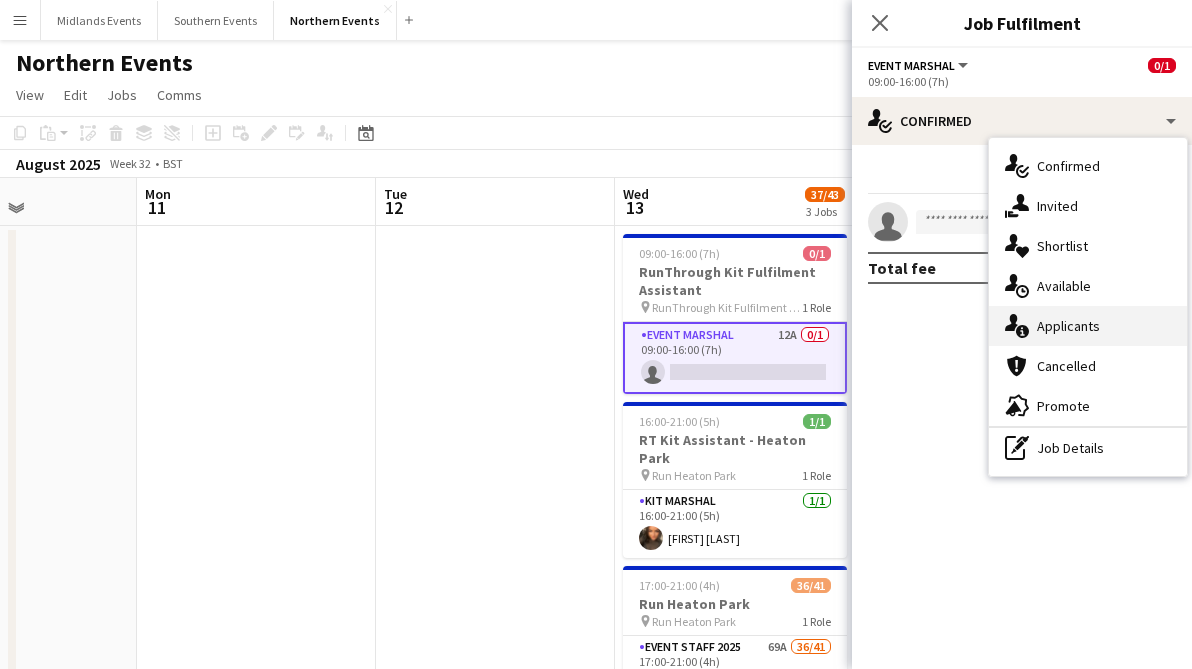 click on "single-neutral-actions-information
Applicants" at bounding box center (1088, 326) 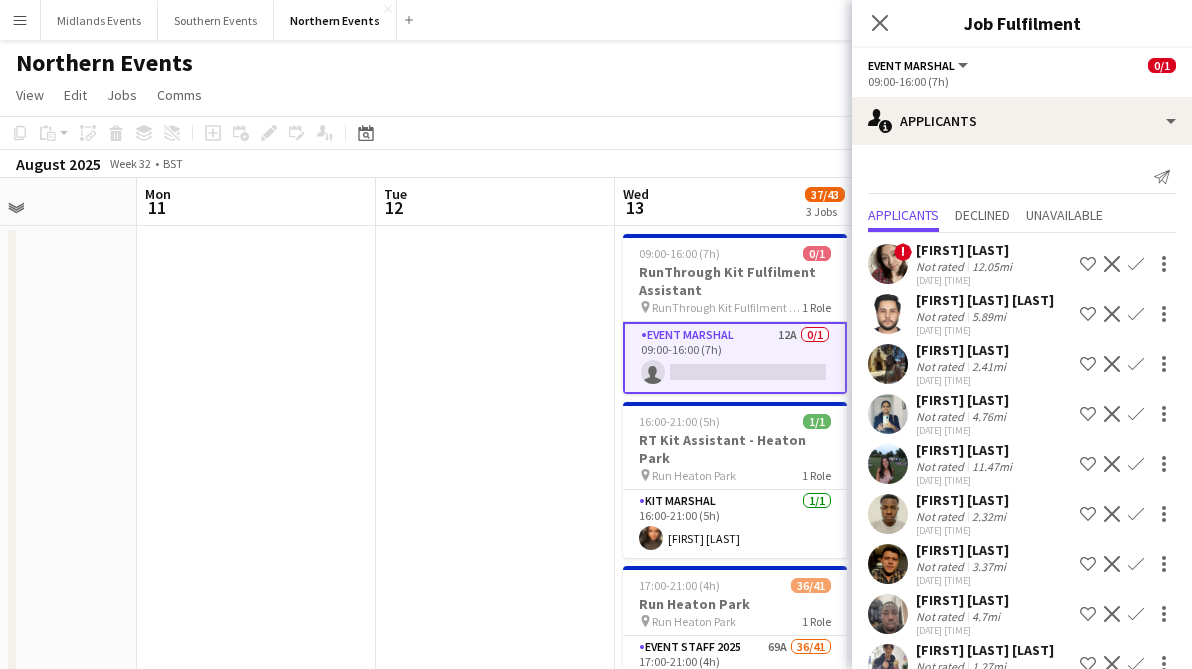 scroll, scrollTop: 189, scrollLeft: 0, axis: vertical 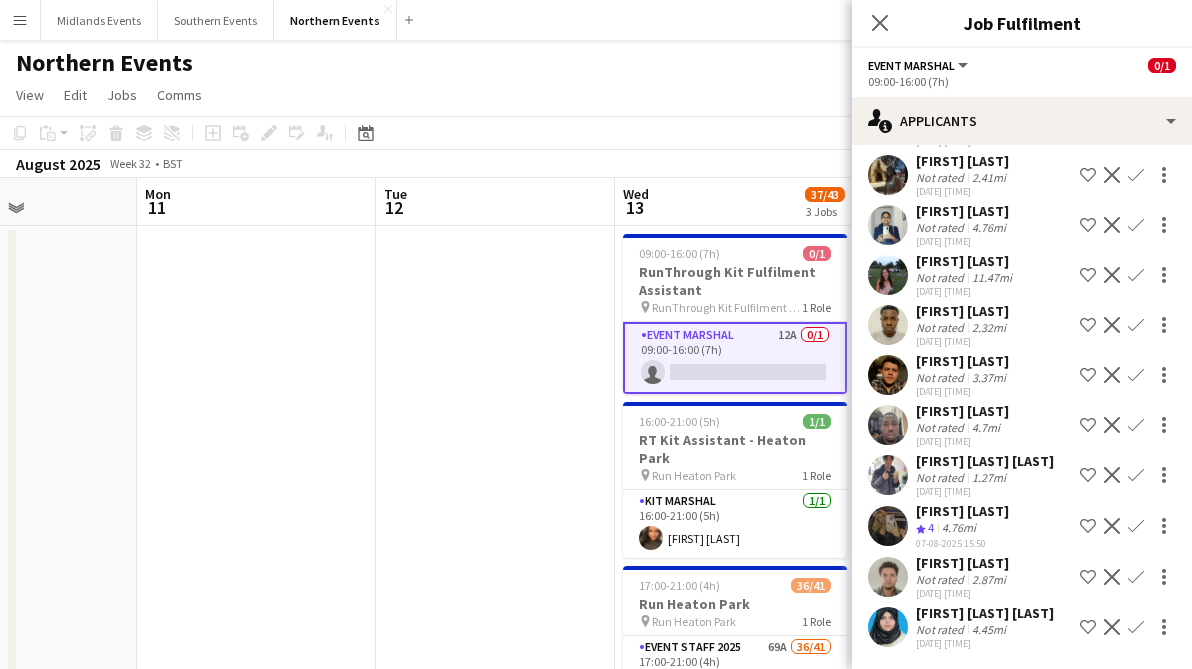 click on "[FIRST] [LAST]" at bounding box center (985, 613) 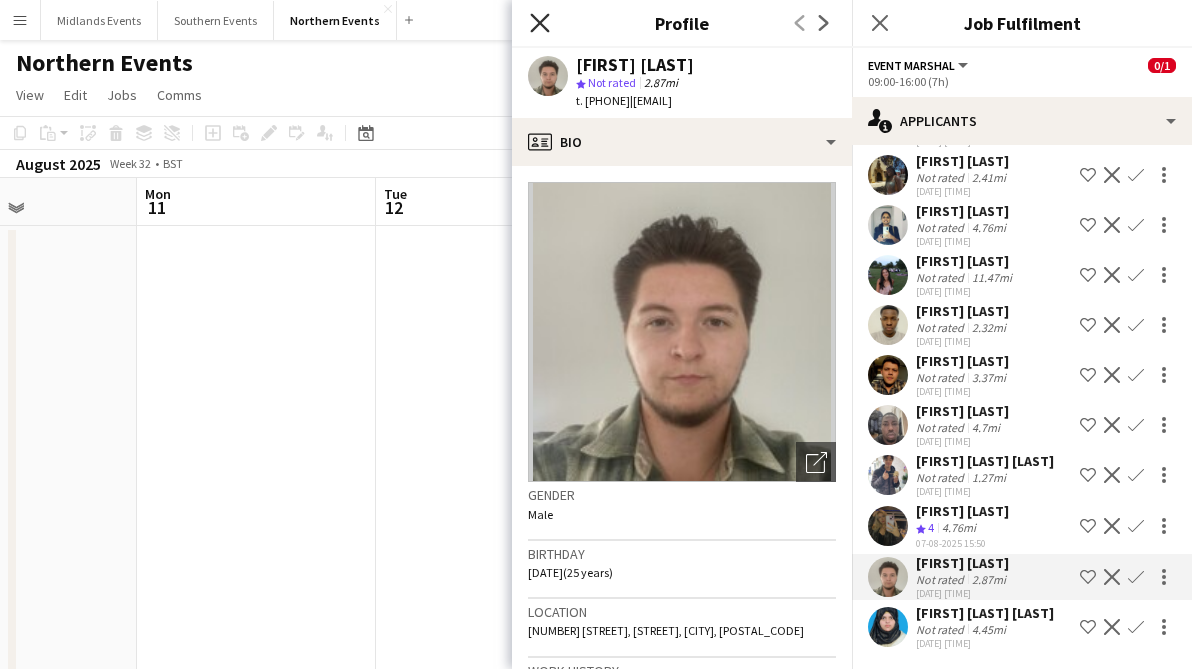 click 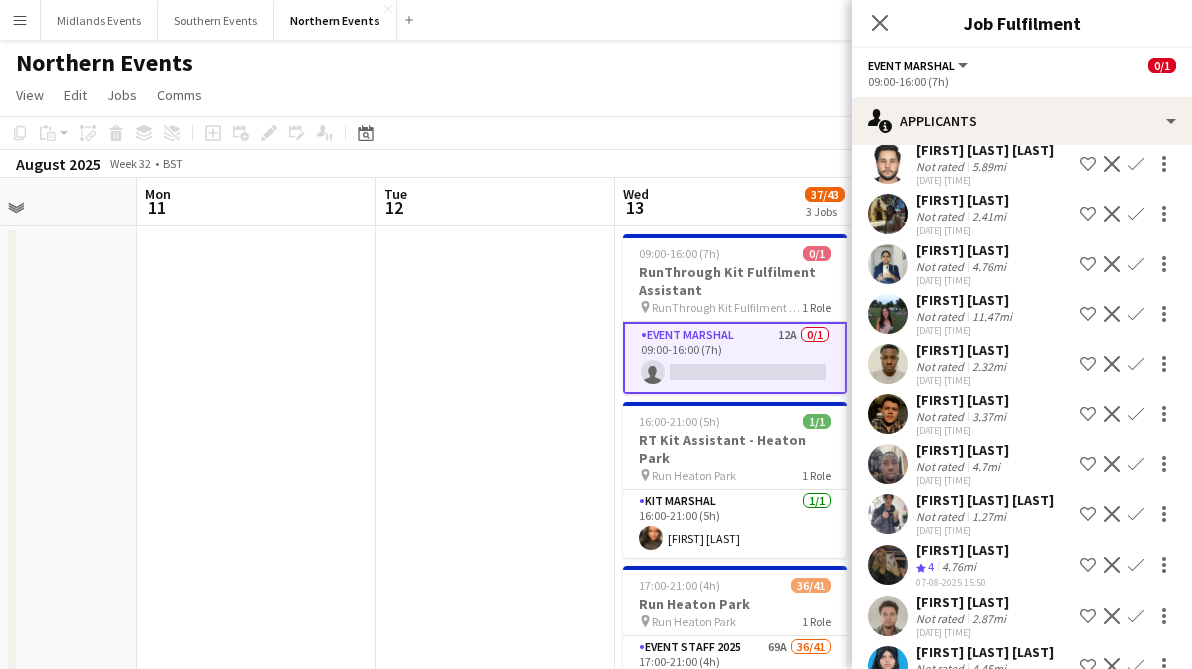 scroll, scrollTop: 129, scrollLeft: 0, axis: vertical 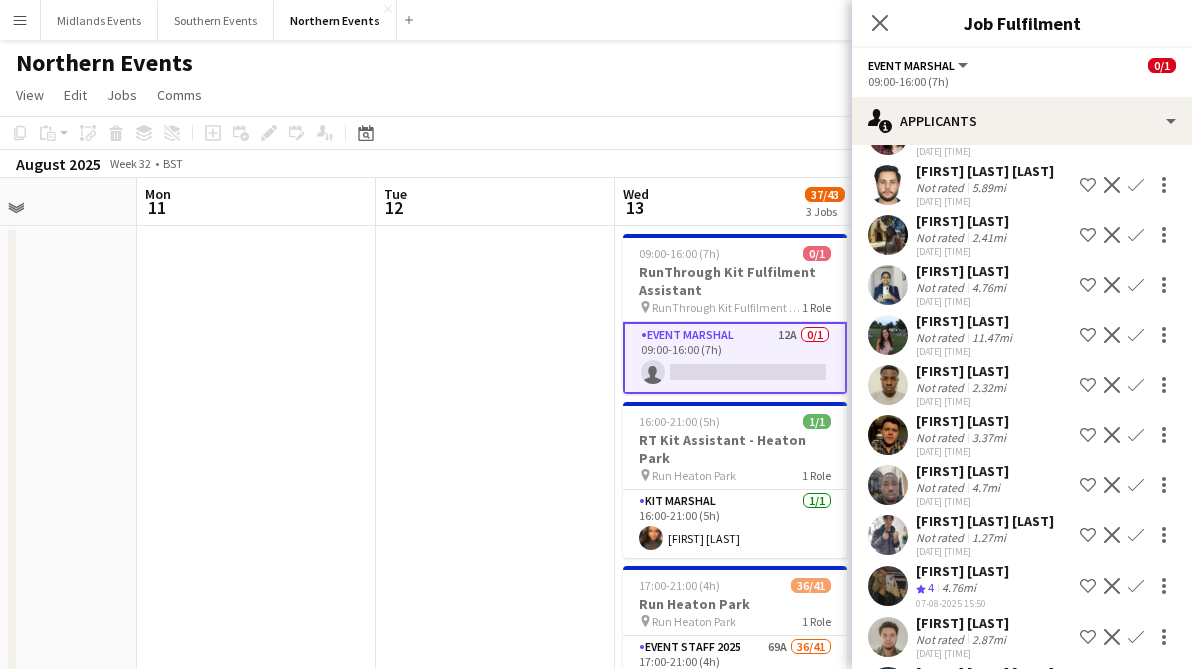 click on "Not rated" at bounding box center [942, 387] 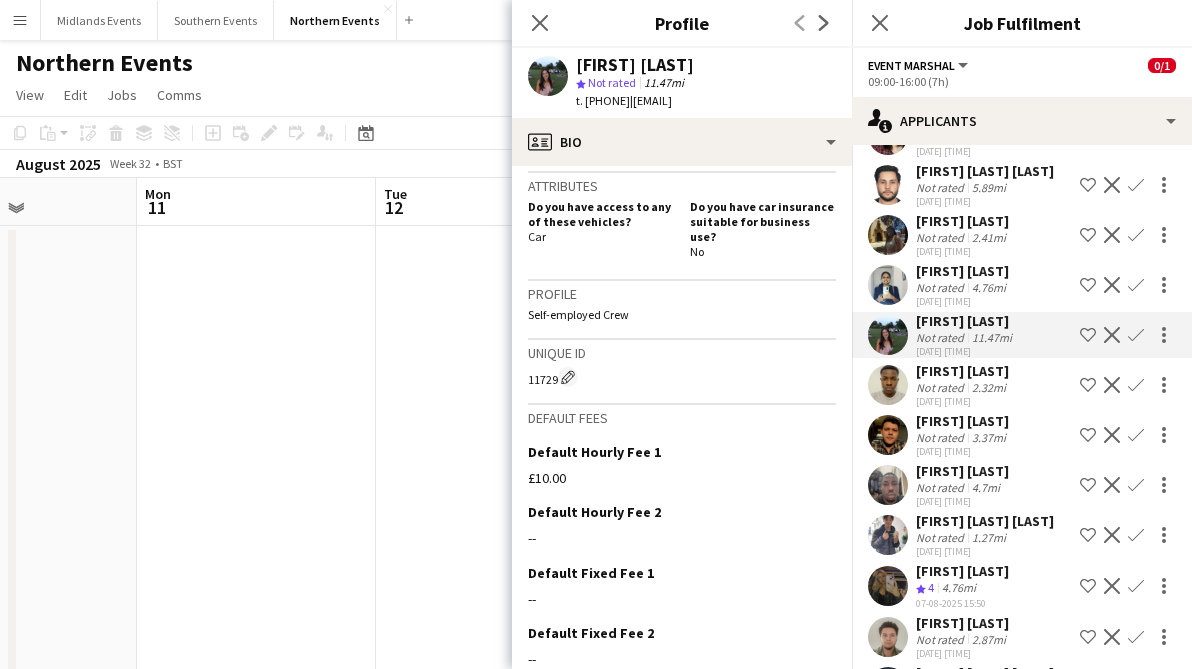 scroll, scrollTop: 785, scrollLeft: 0, axis: vertical 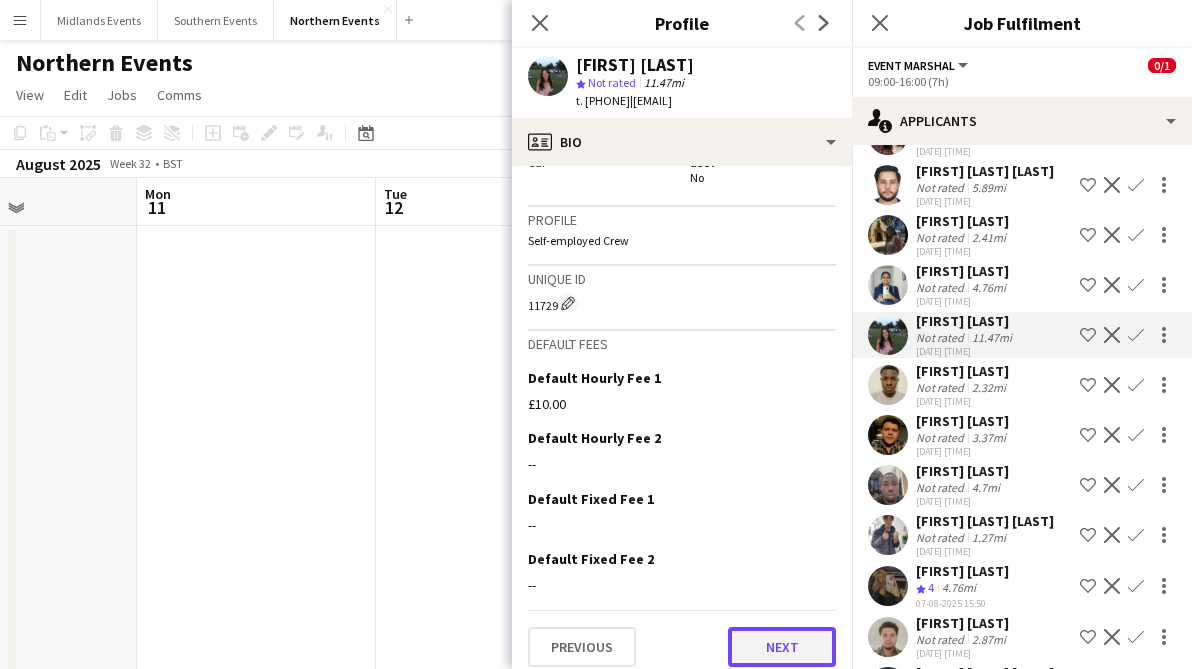 click on "Next" 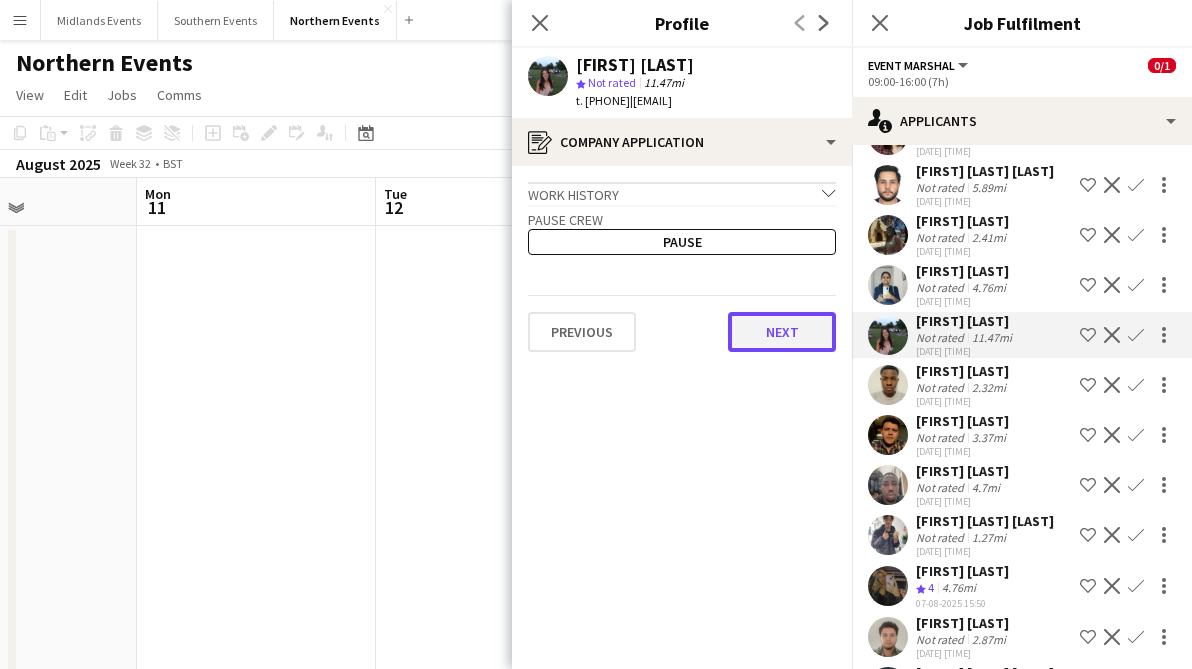 click on "Next" 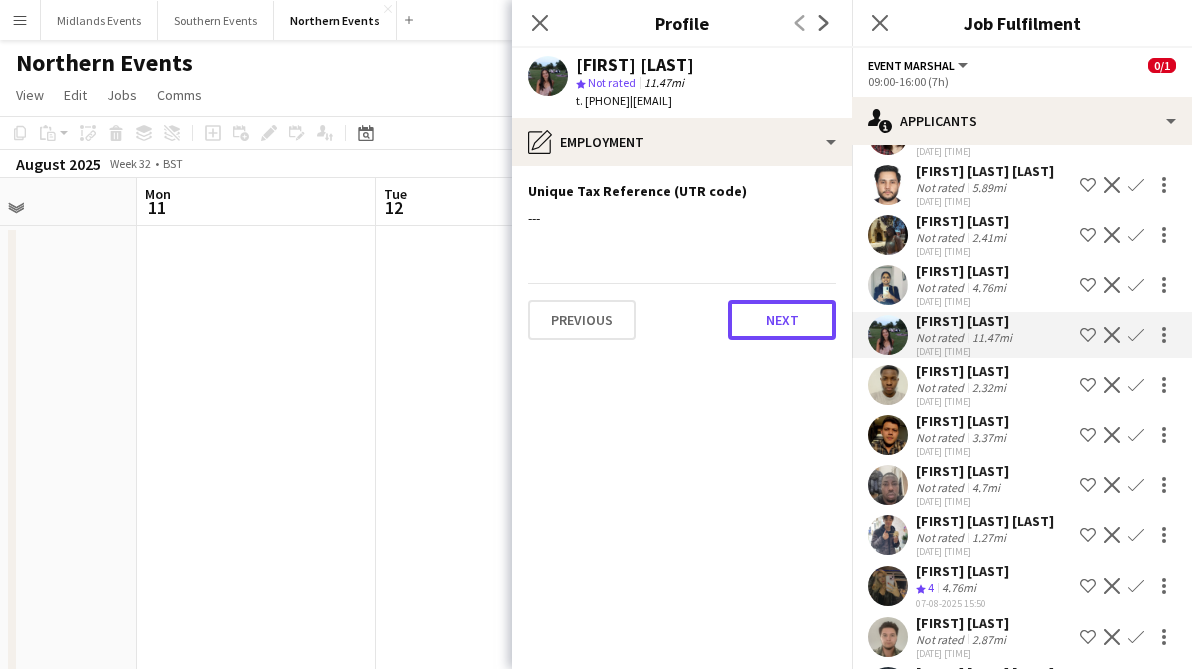 click on "Next" 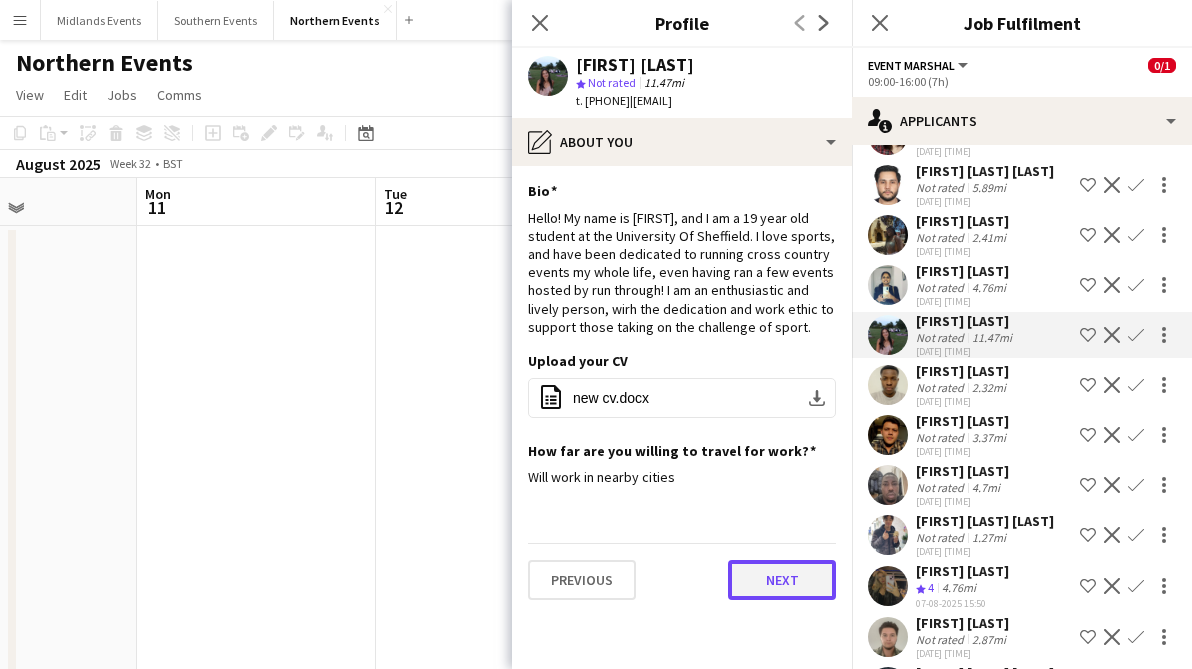 click on "Next" 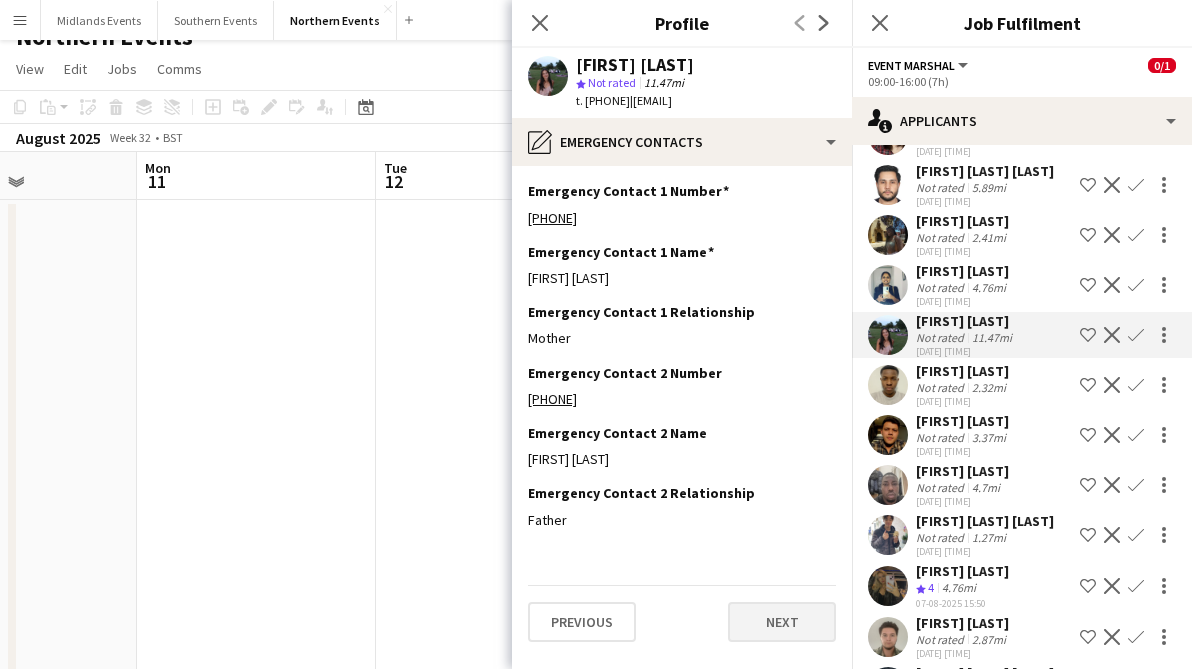 scroll, scrollTop: 34, scrollLeft: 0, axis: vertical 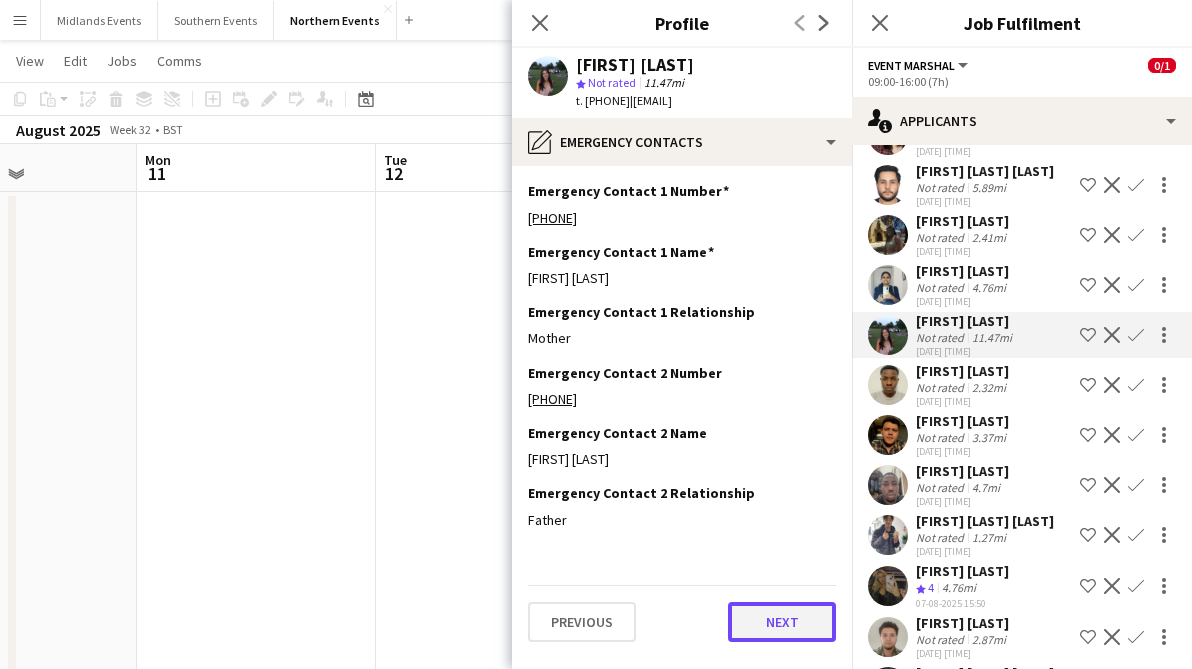click on "Next" 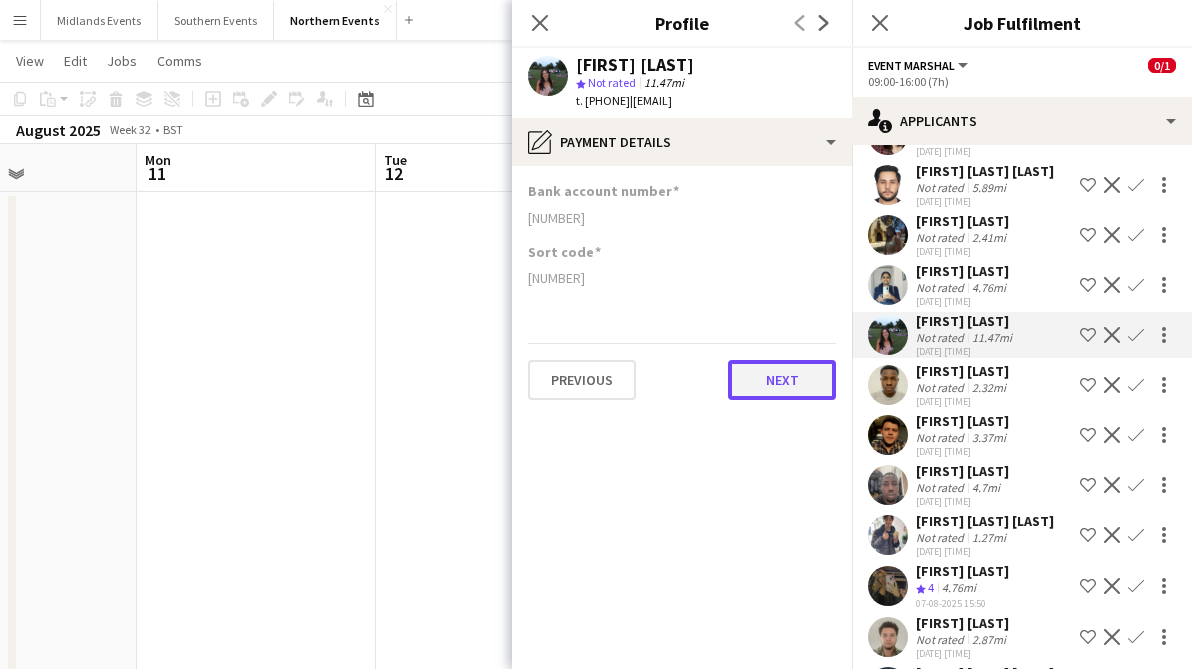 click on "Next" 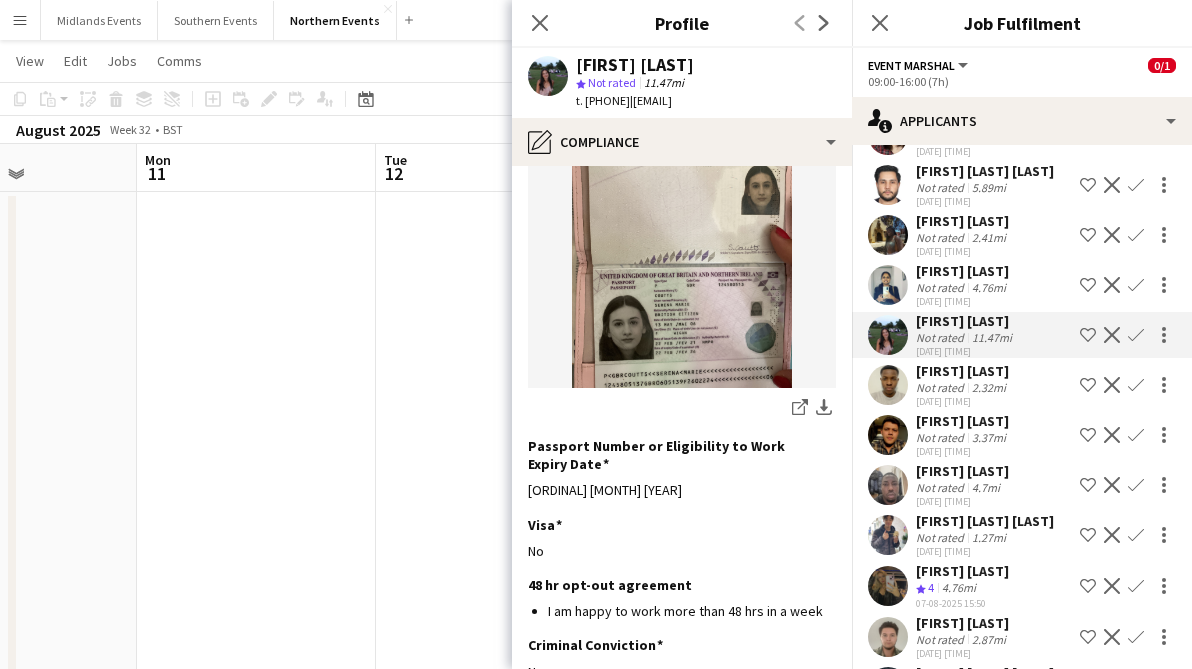 scroll, scrollTop: 375, scrollLeft: 0, axis: vertical 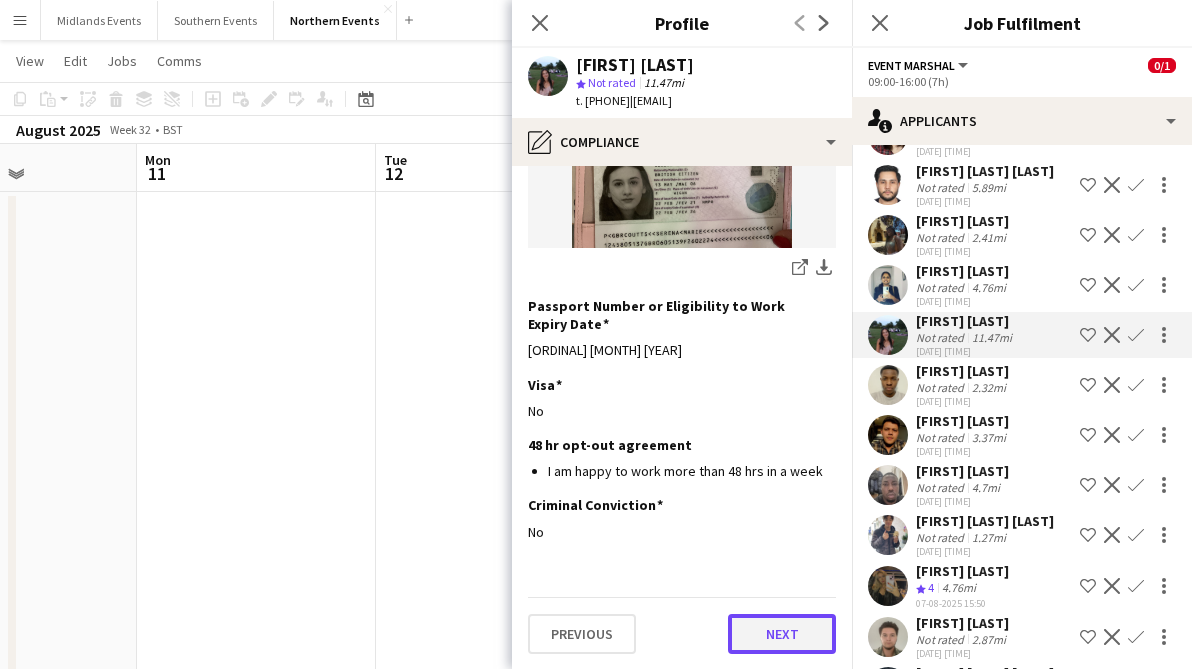 click on "Next" 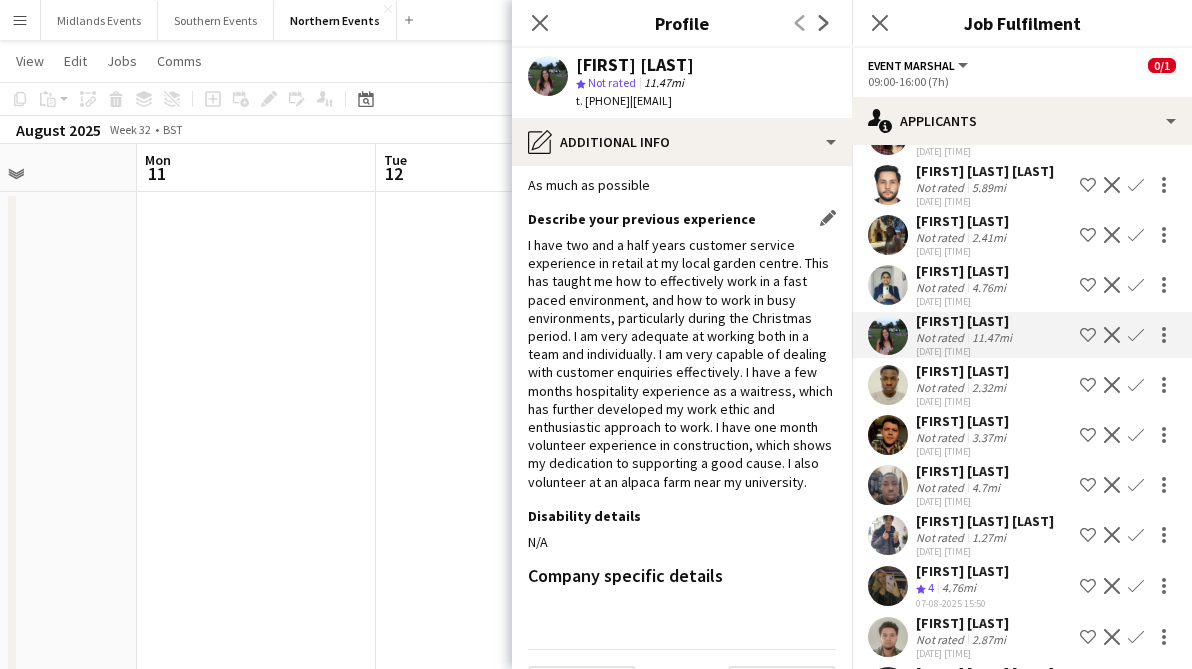 scroll, scrollTop: 86, scrollLeft: 0, axis: vertical 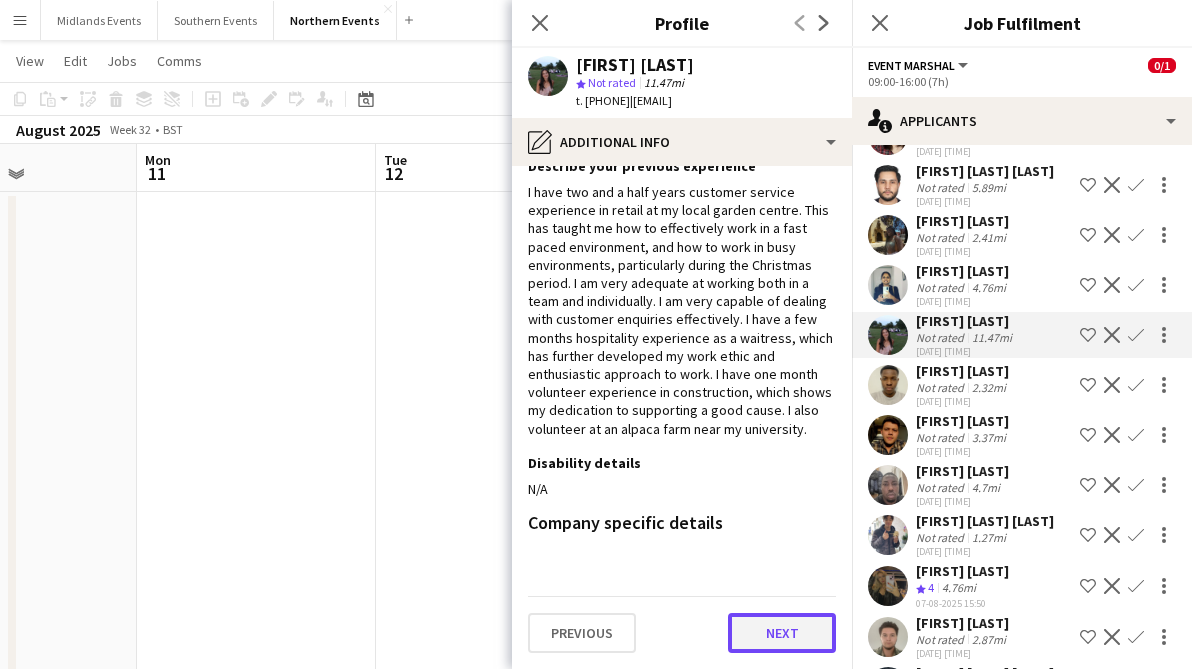 click on "Next" 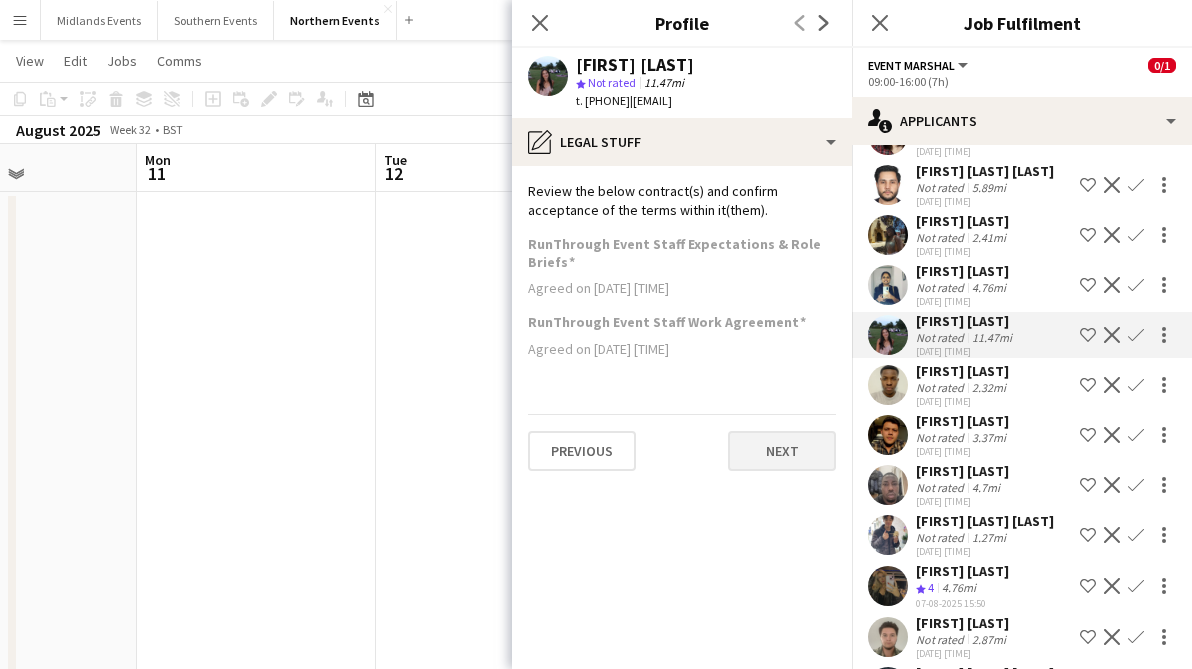 scroll, scrollTop: 0, scrollLeft: 0, axis: both 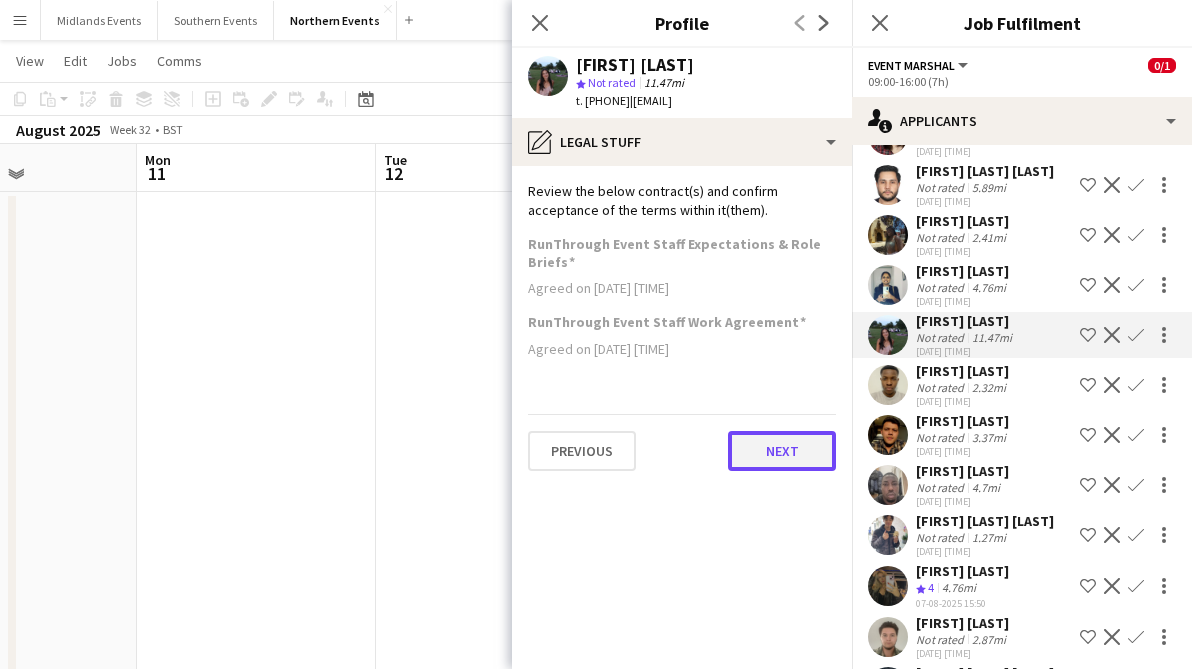 click on "Next" 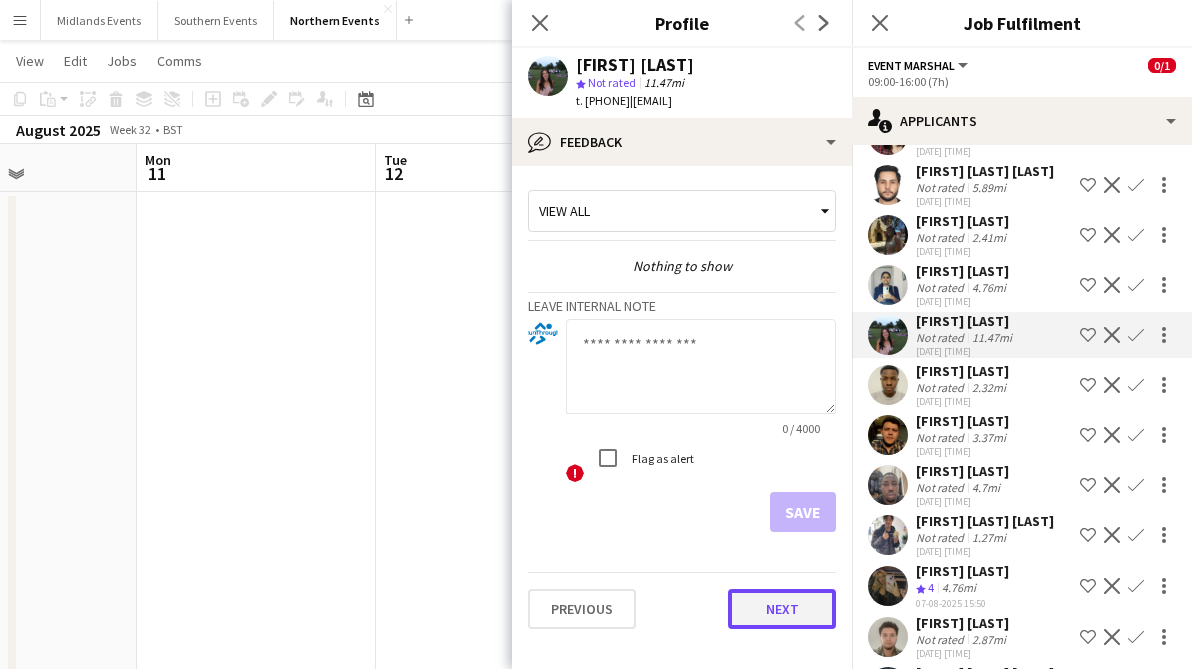 click on "Next" 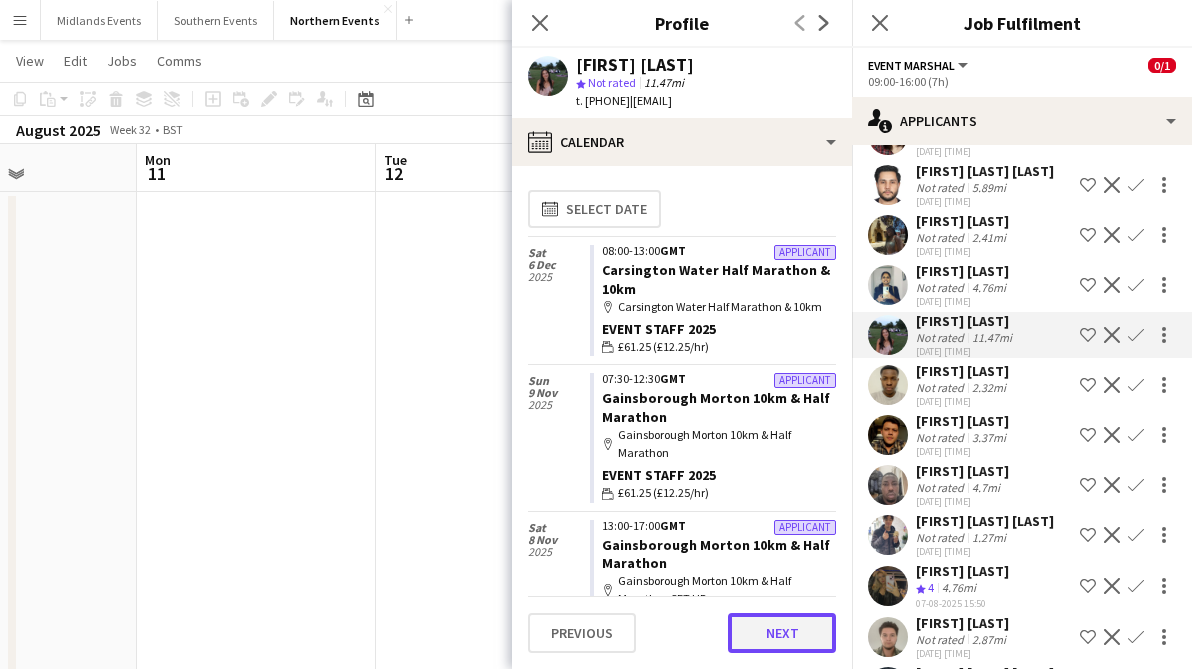 click on "Next" 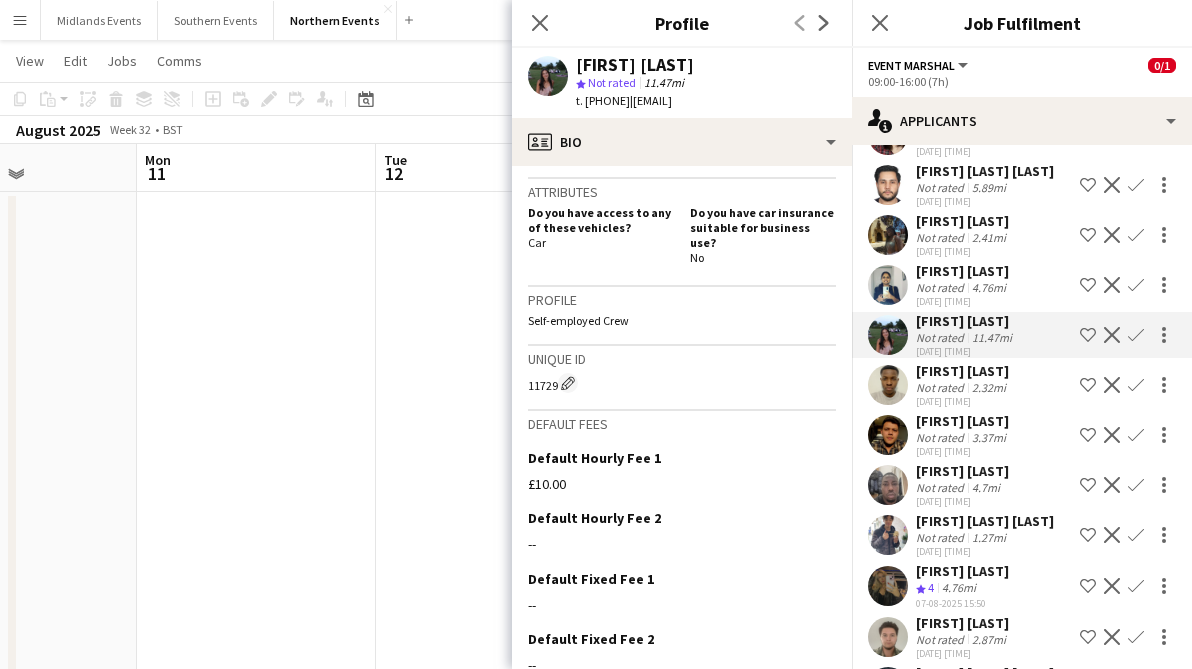 scroll, scrollTop: 778, scrollLeft: 0, axis: vertical 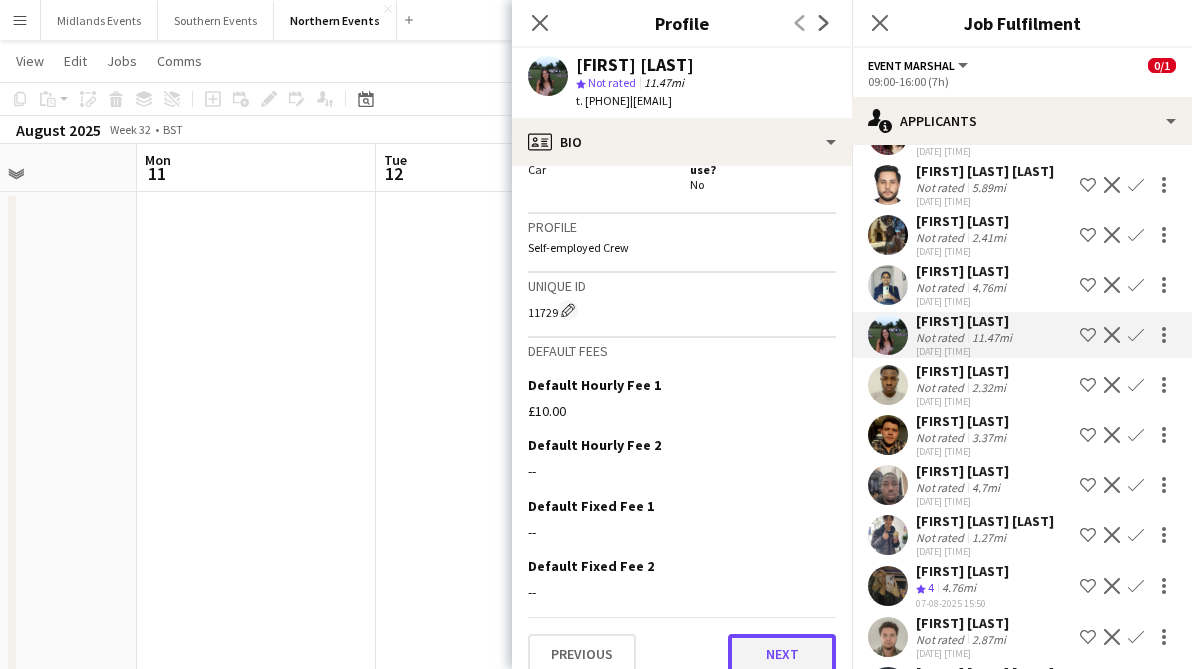 click on "Next" 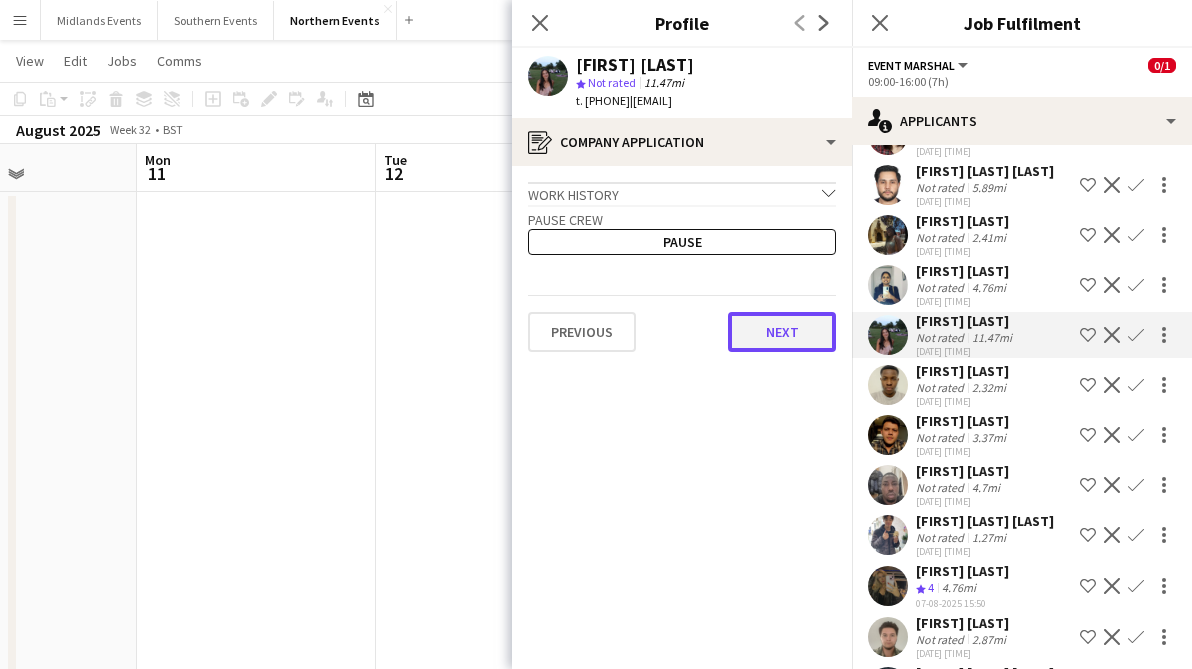 click on "Next" 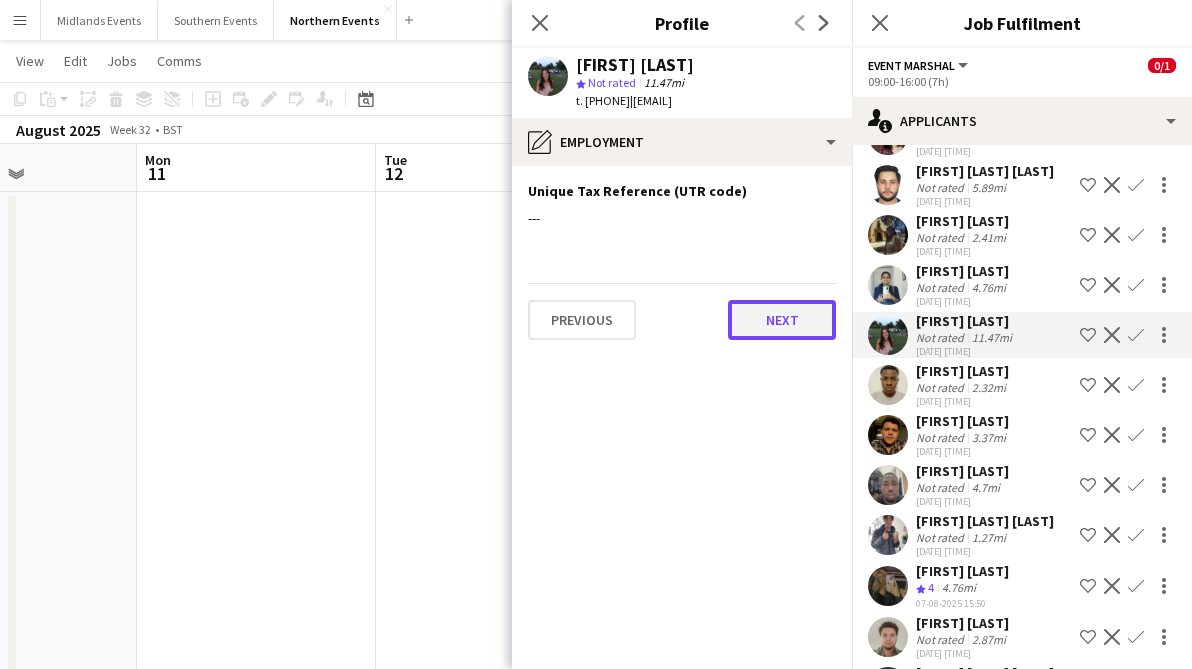 click on "Next" 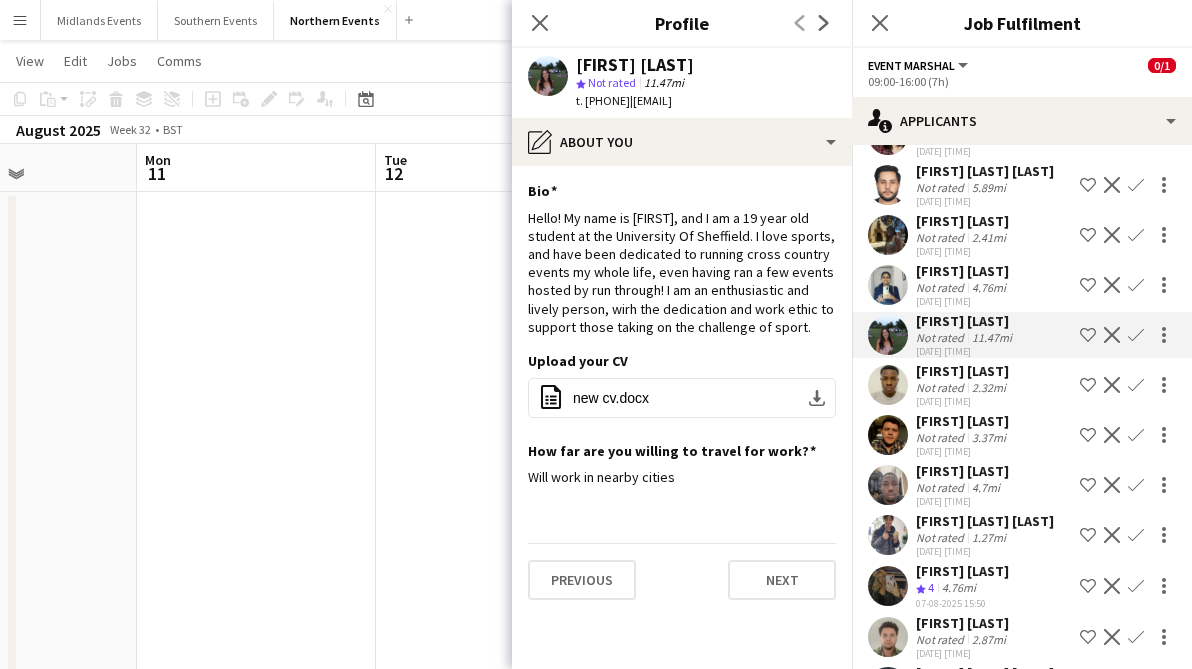 click on "Confirm" 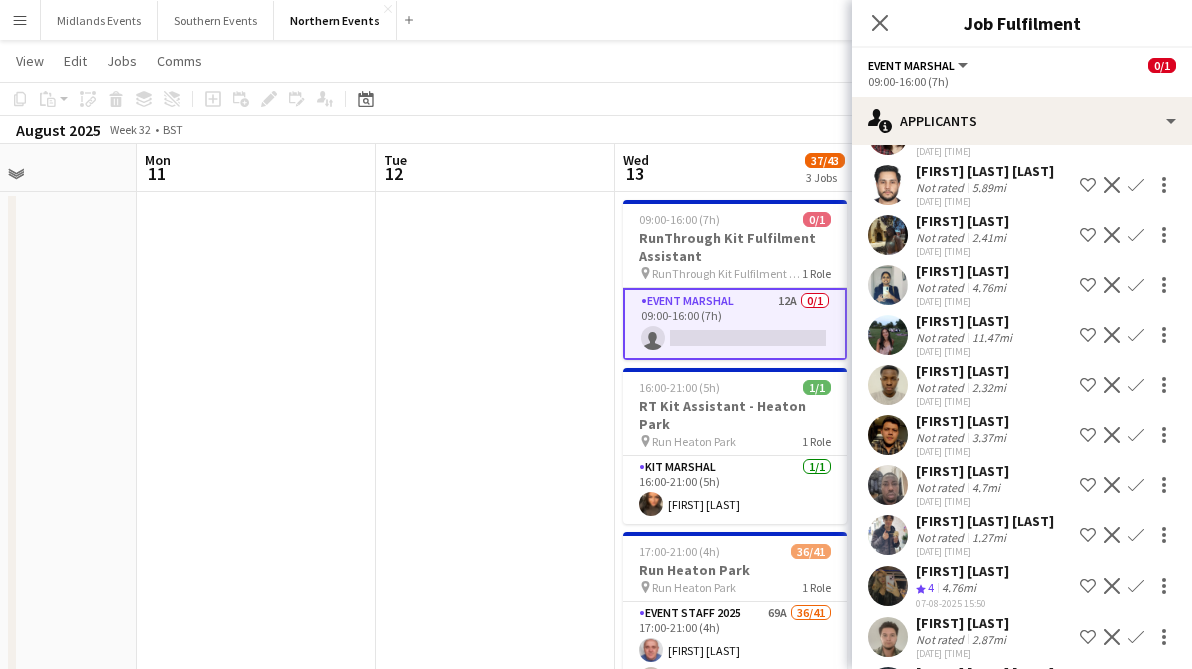 click on "Confirm" at bounding box center [1136, 385] 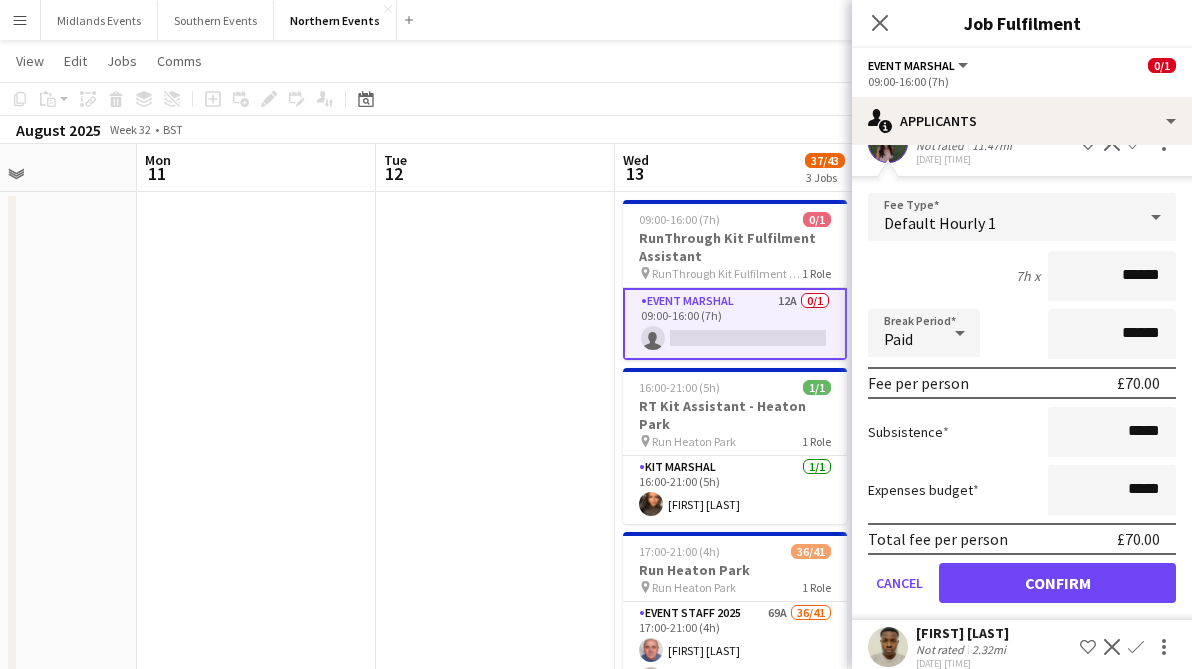 scroll, scrollTop: 323, scrollLeft: 0, axis: vertical 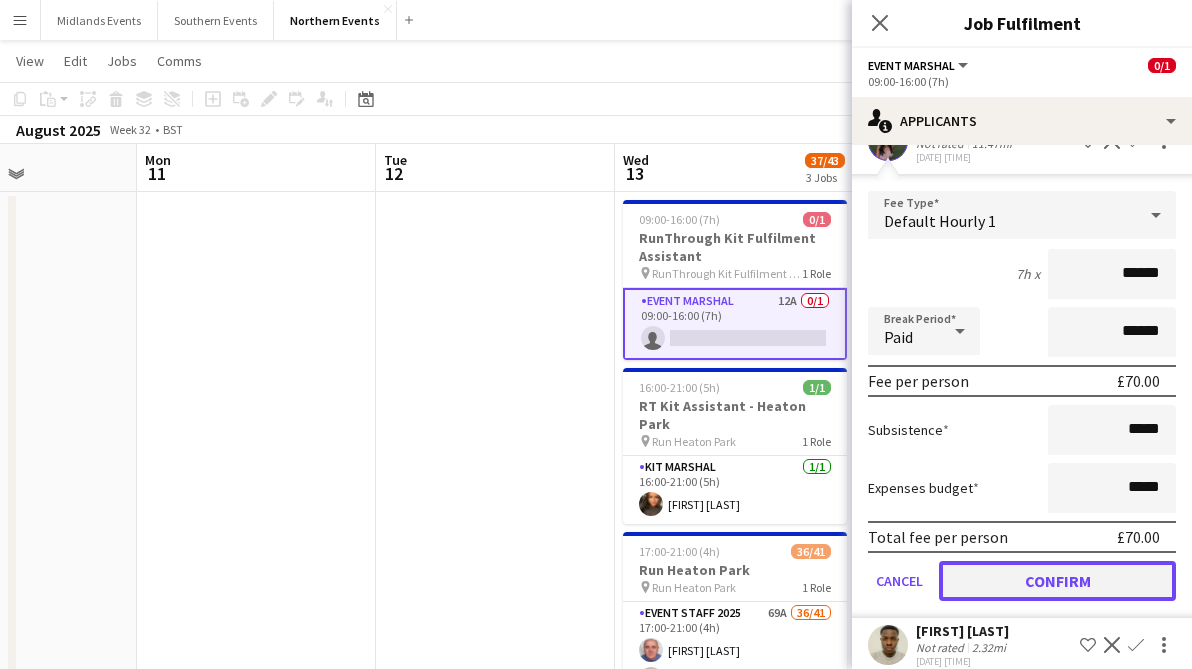 click on "Confirm" 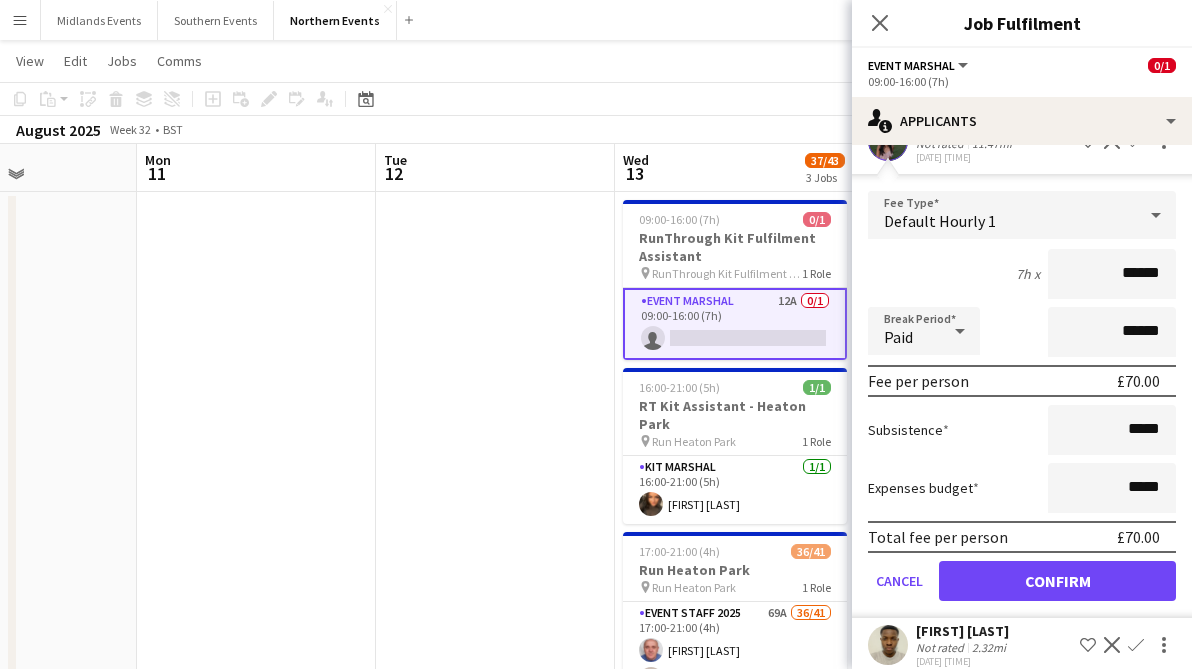 scroll, scrollTop: 0, scrollLeft: 0, axis: both 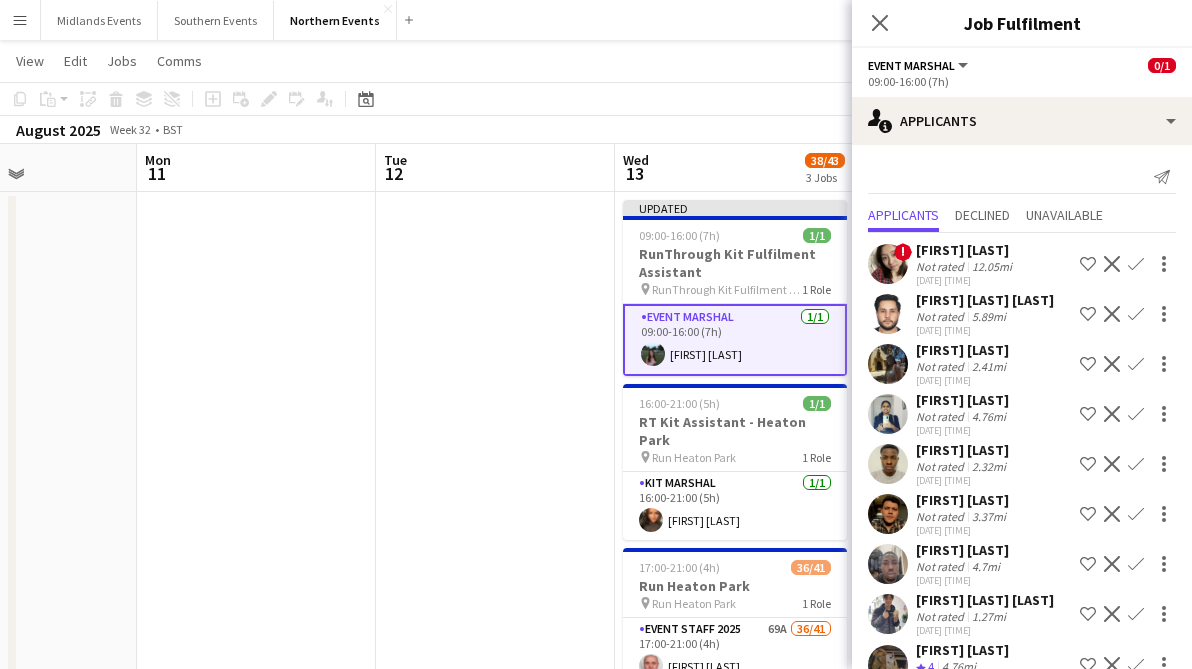 click at bounding box center (495, 529) 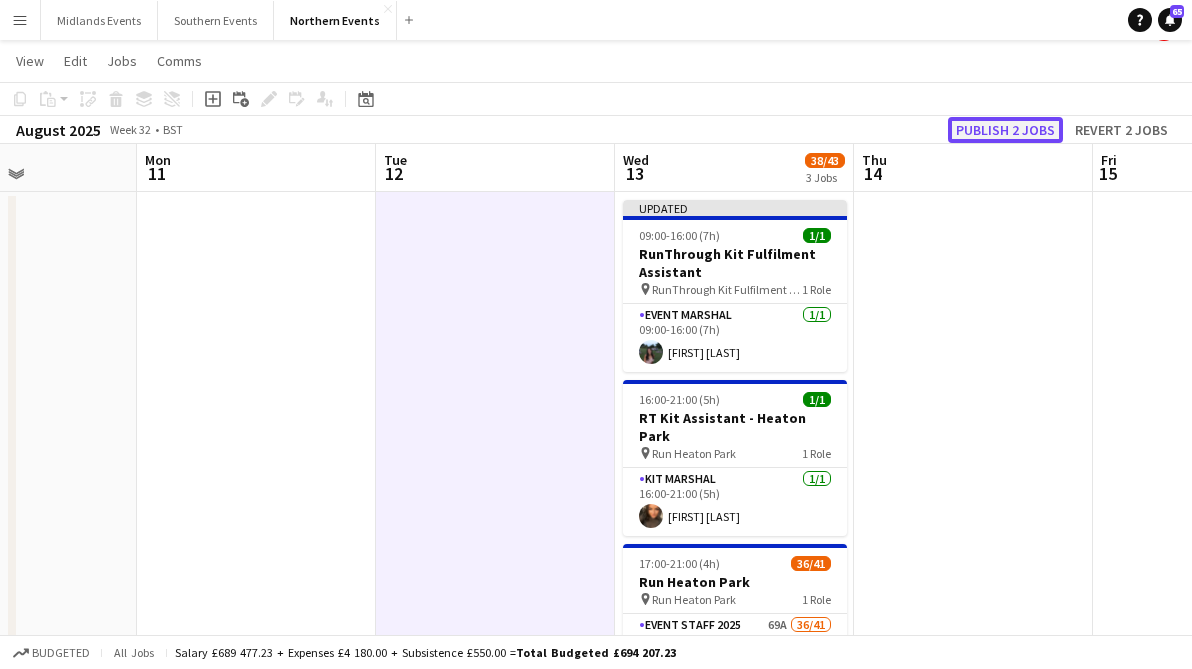 click on "Publish 2 jobs" 